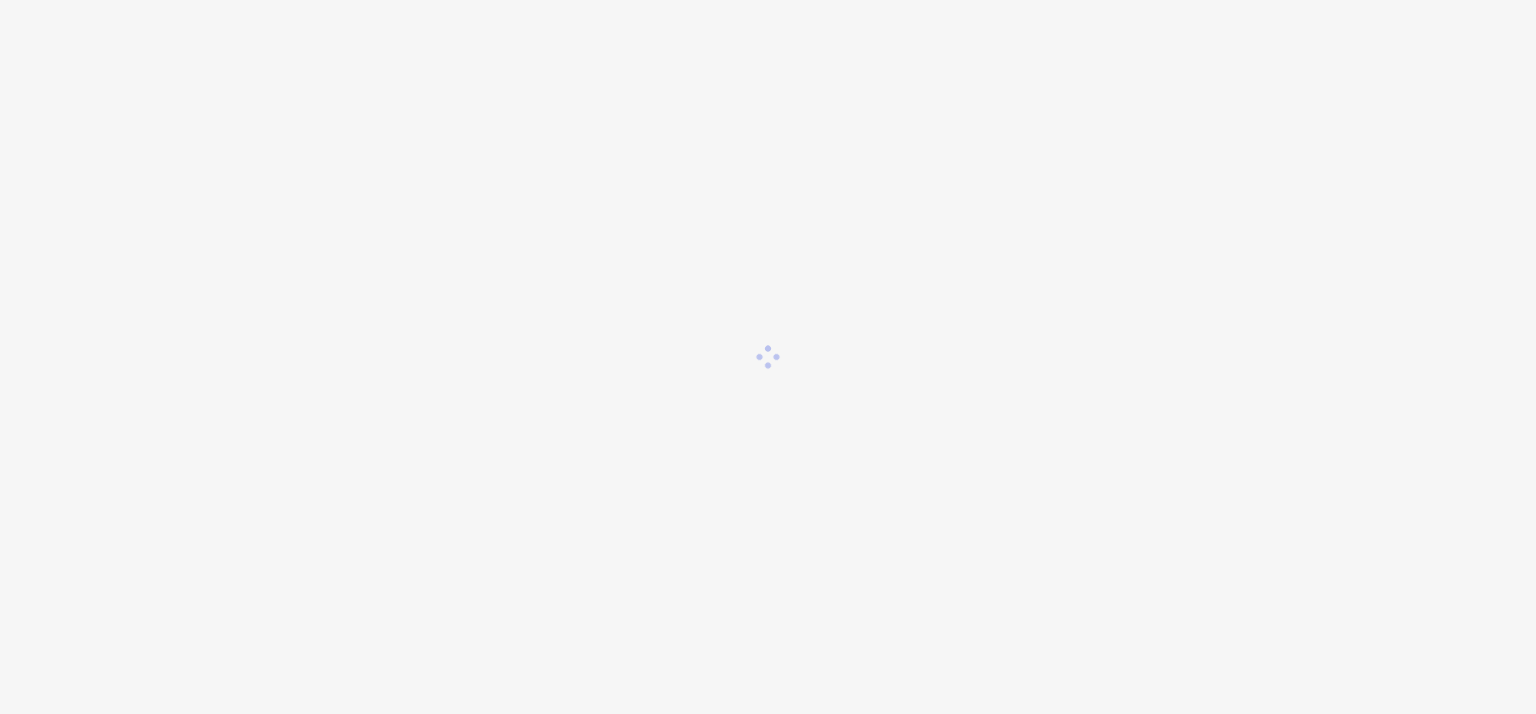 scroll, scrollTop: 0, scrollLeft: 0, axis: both 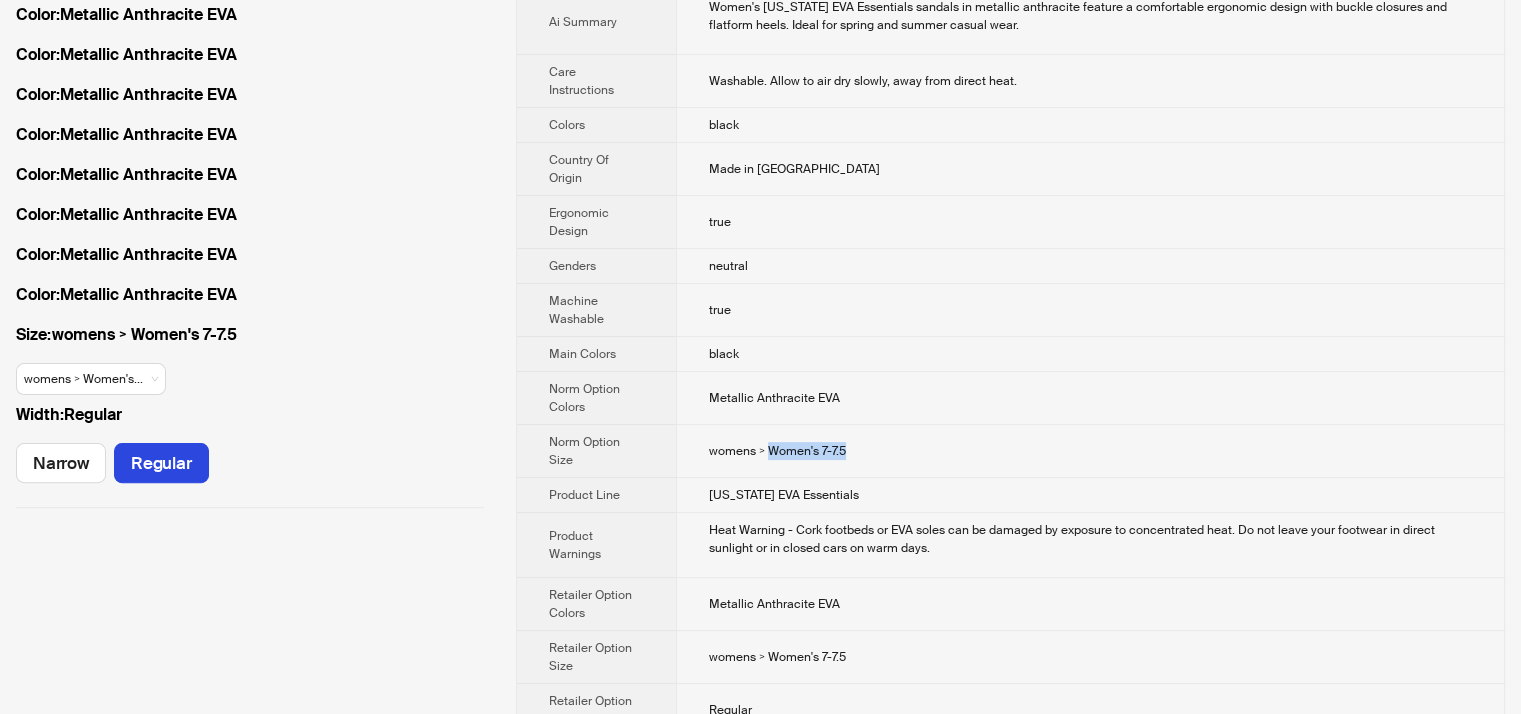 drag, startPoint x: 852, startPoint y: 428, endPoint x: 770, endPoint y: 432, distance: 82.0975 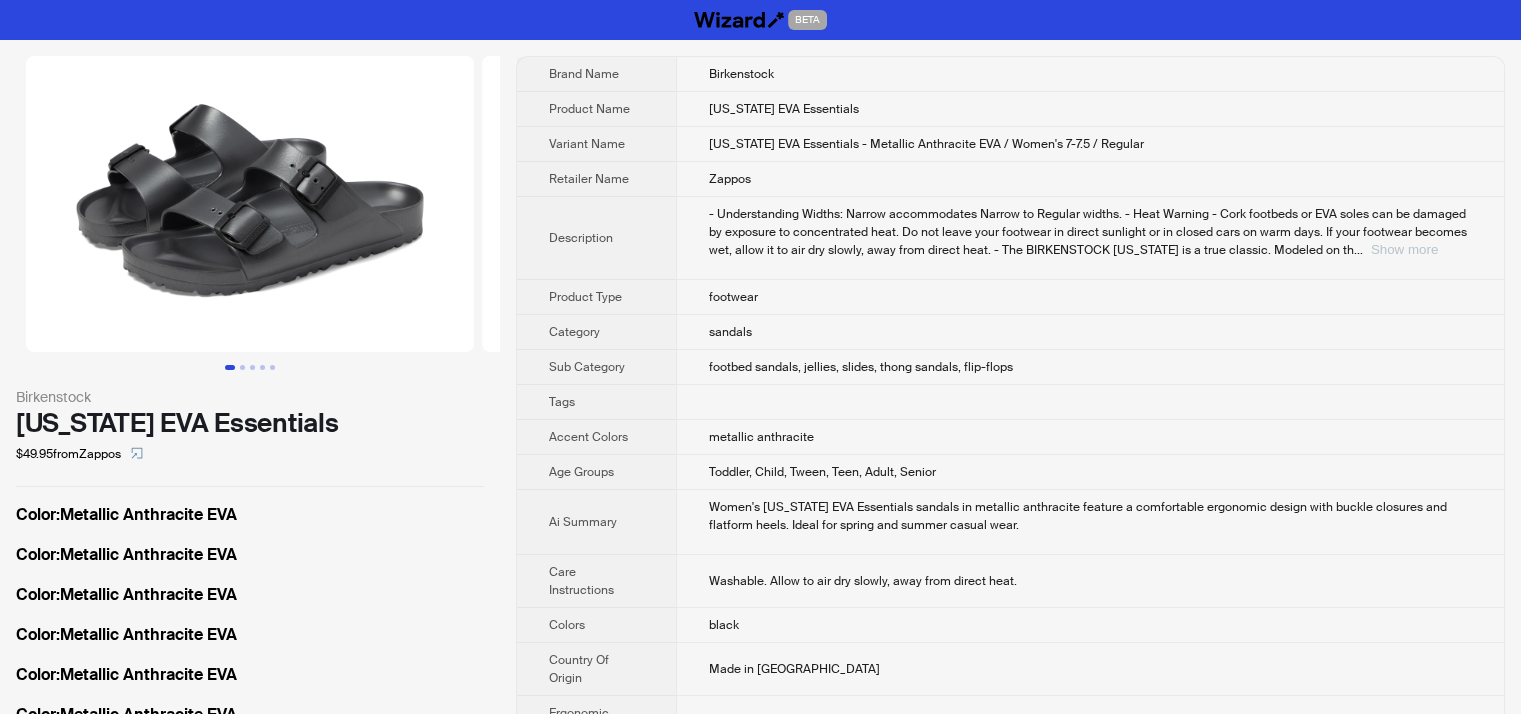 click on "Show more" at bounding box center (1404, 249) 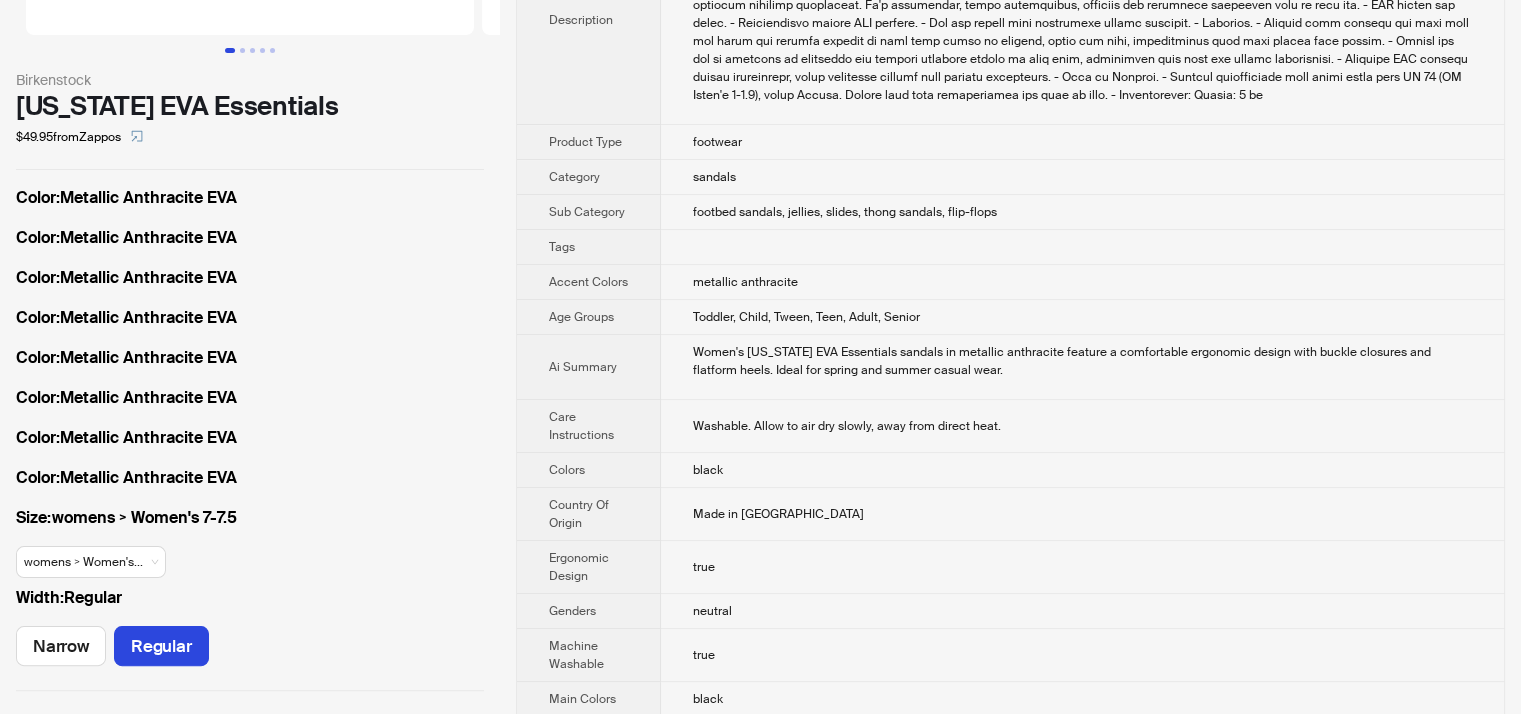 scroll, scrollTop: 0, scrollLeft: 0, axis: both 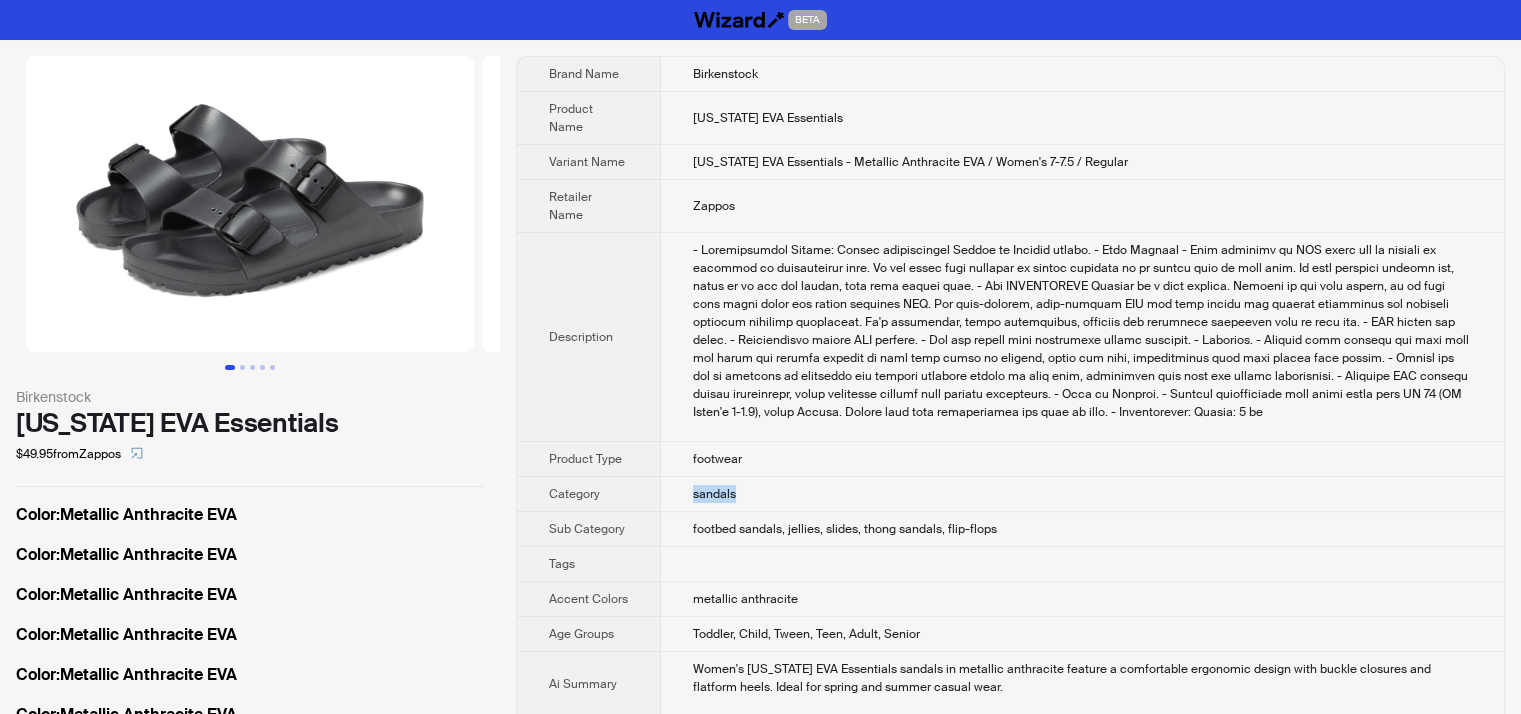 drag, startPoint x: 686, startPoint y: 457, endPoint x: 775, endPoint y: 454, distance: 89.050545 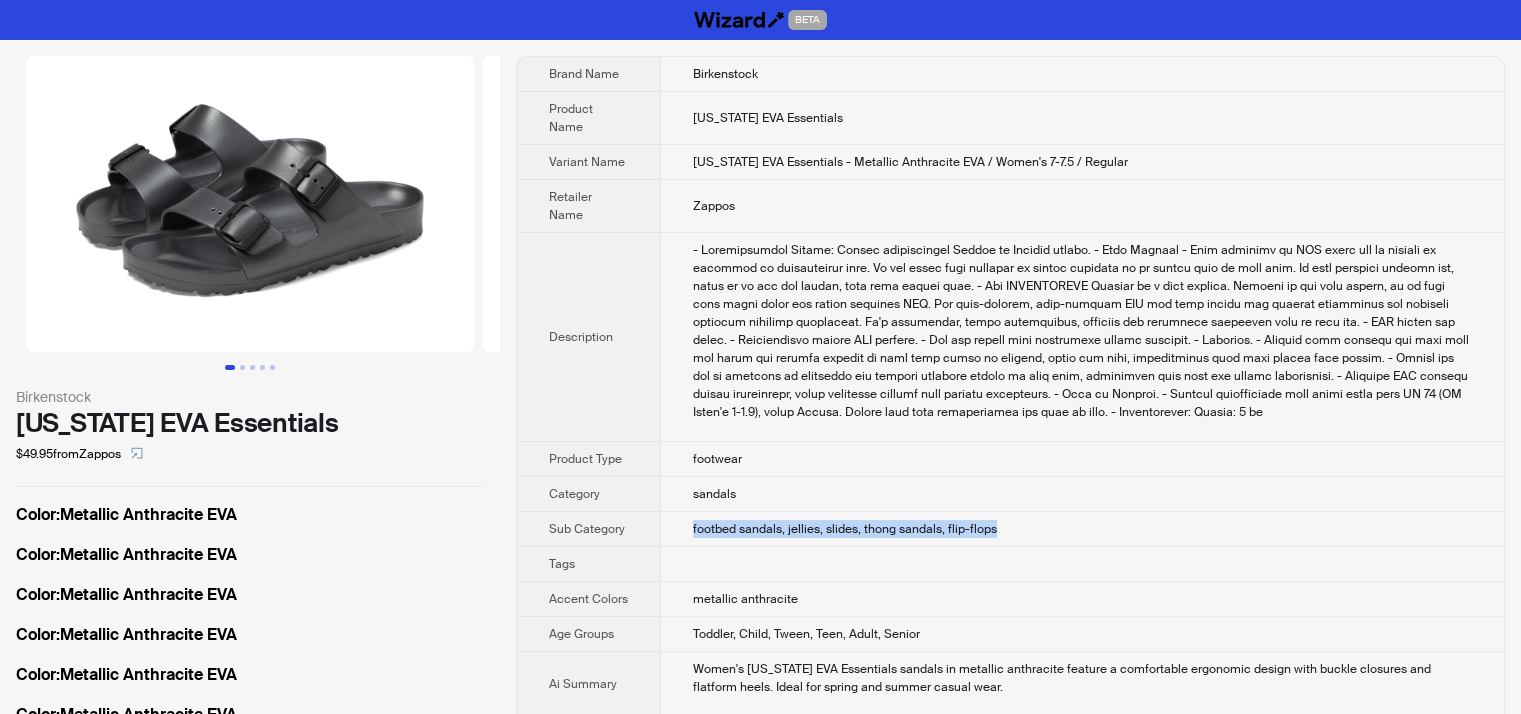 drag, startPoint x: 688, startPoint y: 495, endPoint x: 1057, endPoint y: 486, distance: 369.10974 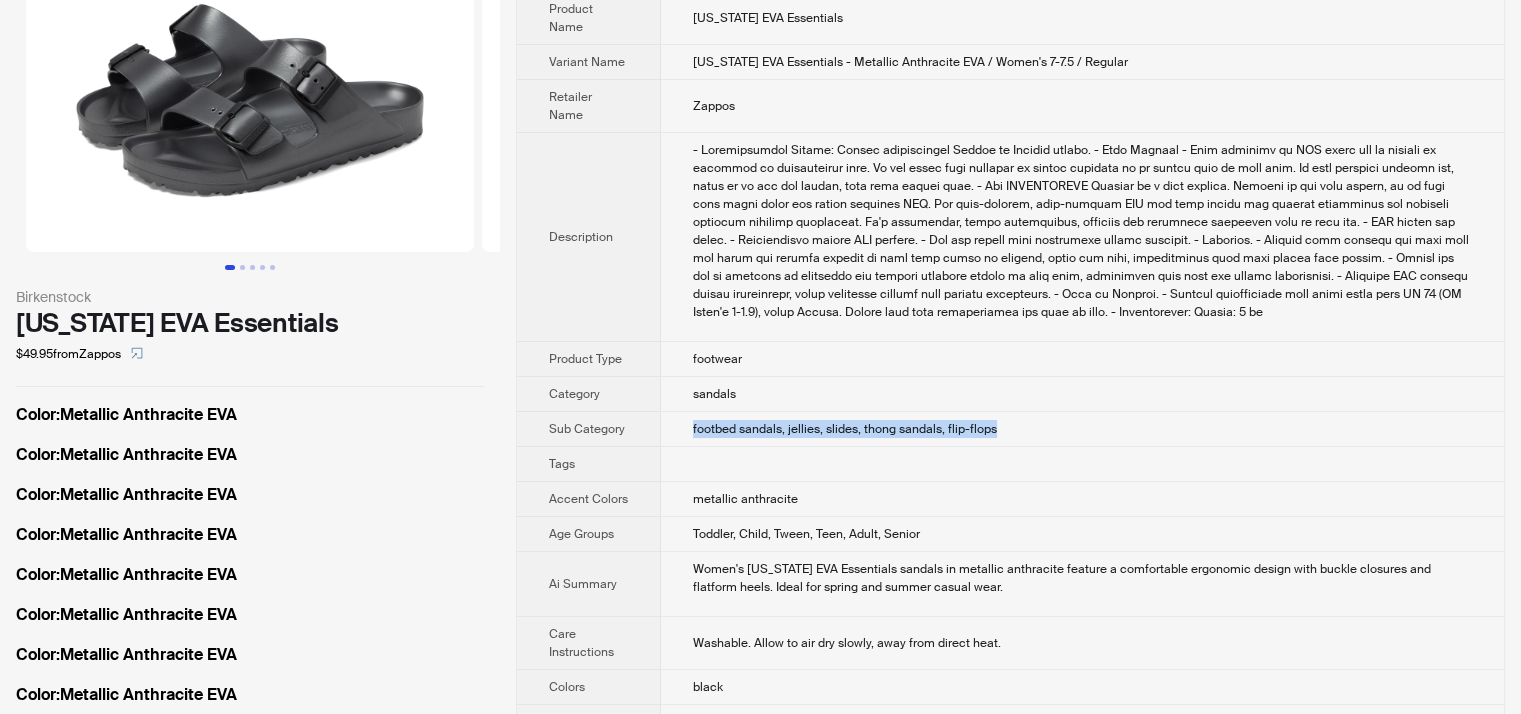 scroll, scrollTop: 0, scrollLeft: 0, axis: both 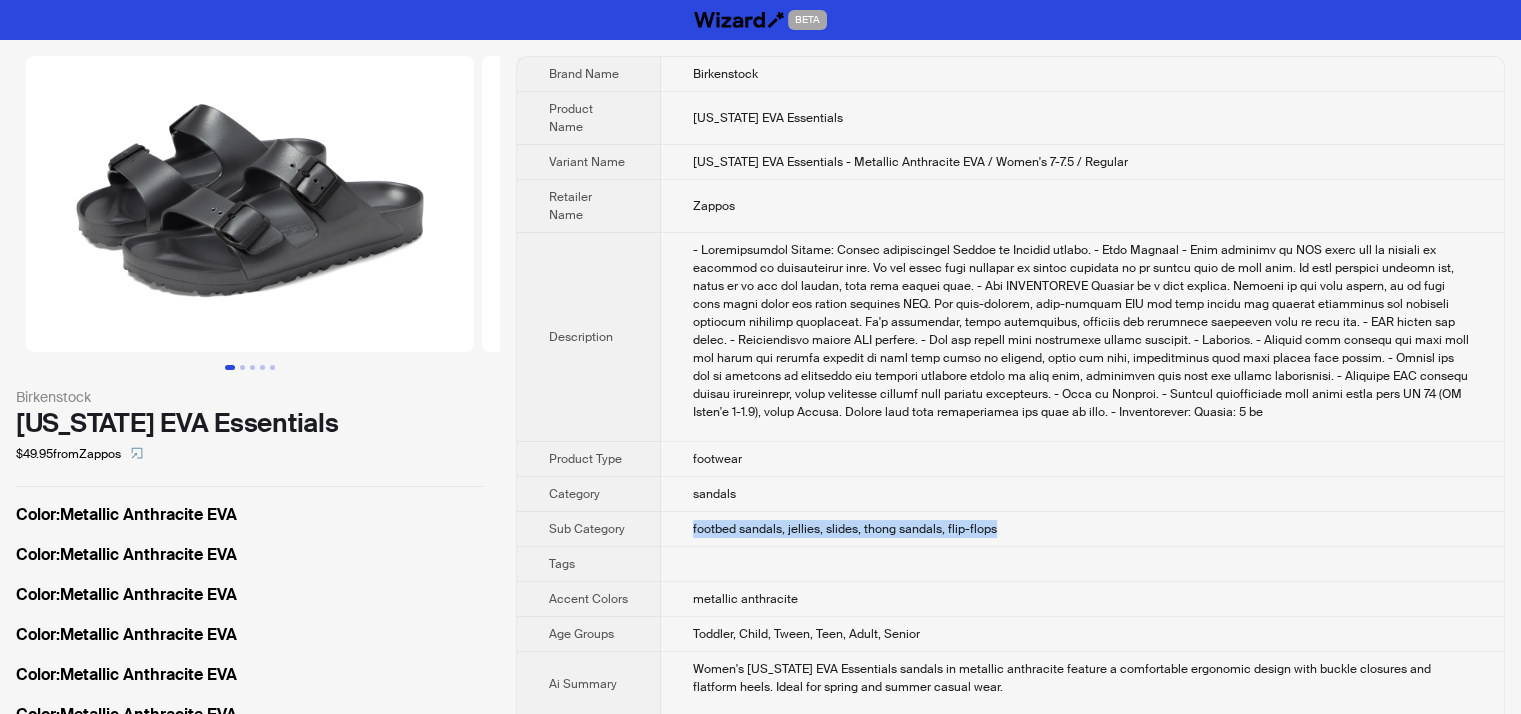 copy on "footbed sandals, jellies, slides, thong sandals, flip-flops" 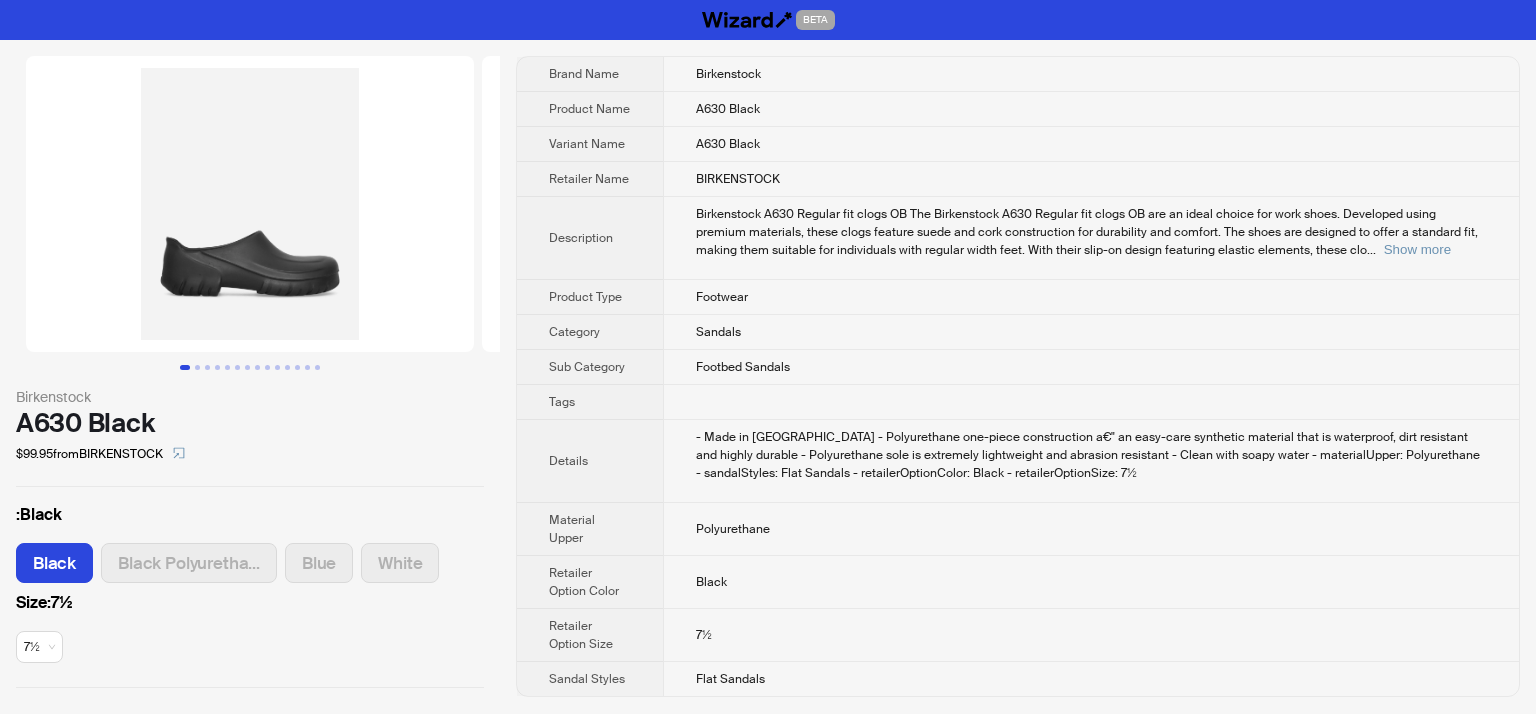 scroll, scrollTop: 0, scrollLeft: 0, axis: both 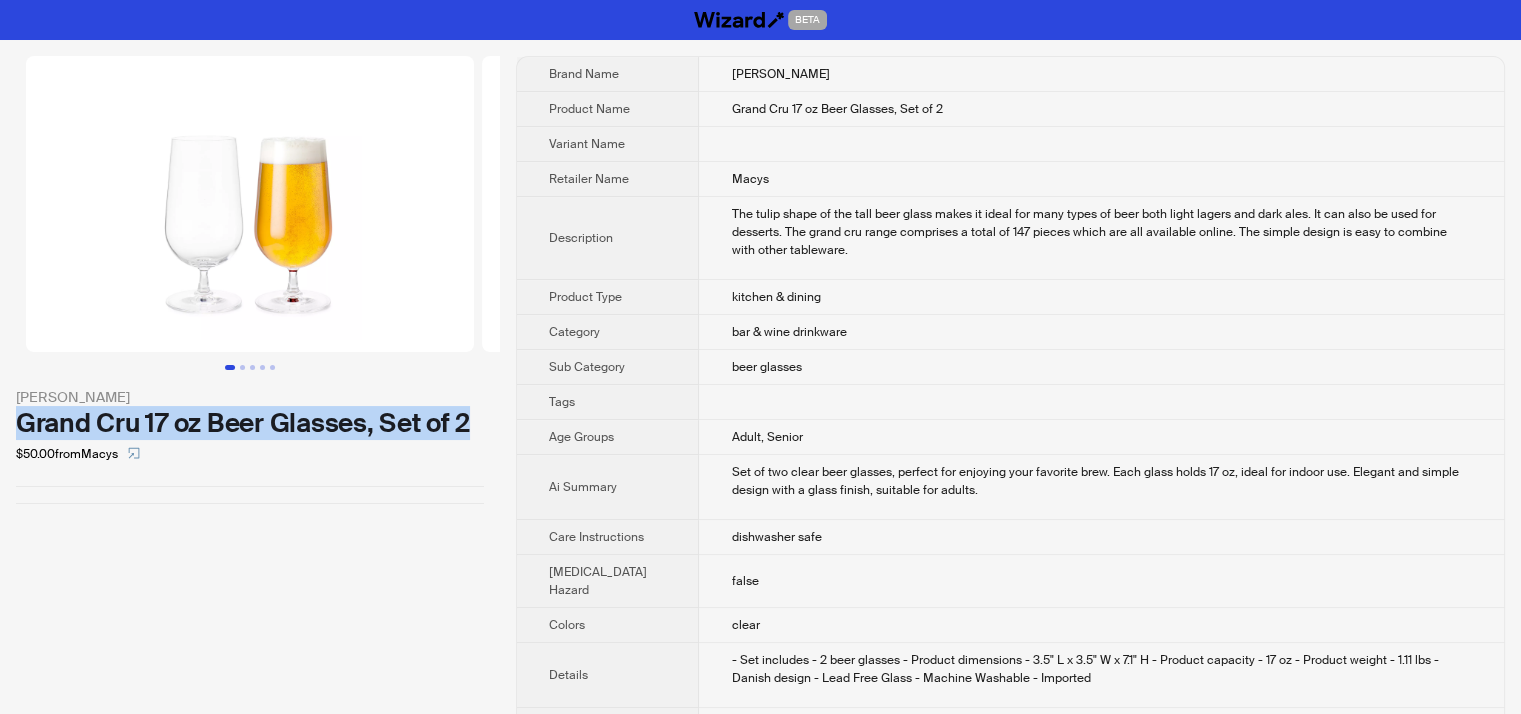 drag, startPoint x: 14, startPoint y: 424, endPoint x: 489, endPoint y: 425, distance: 475.00104 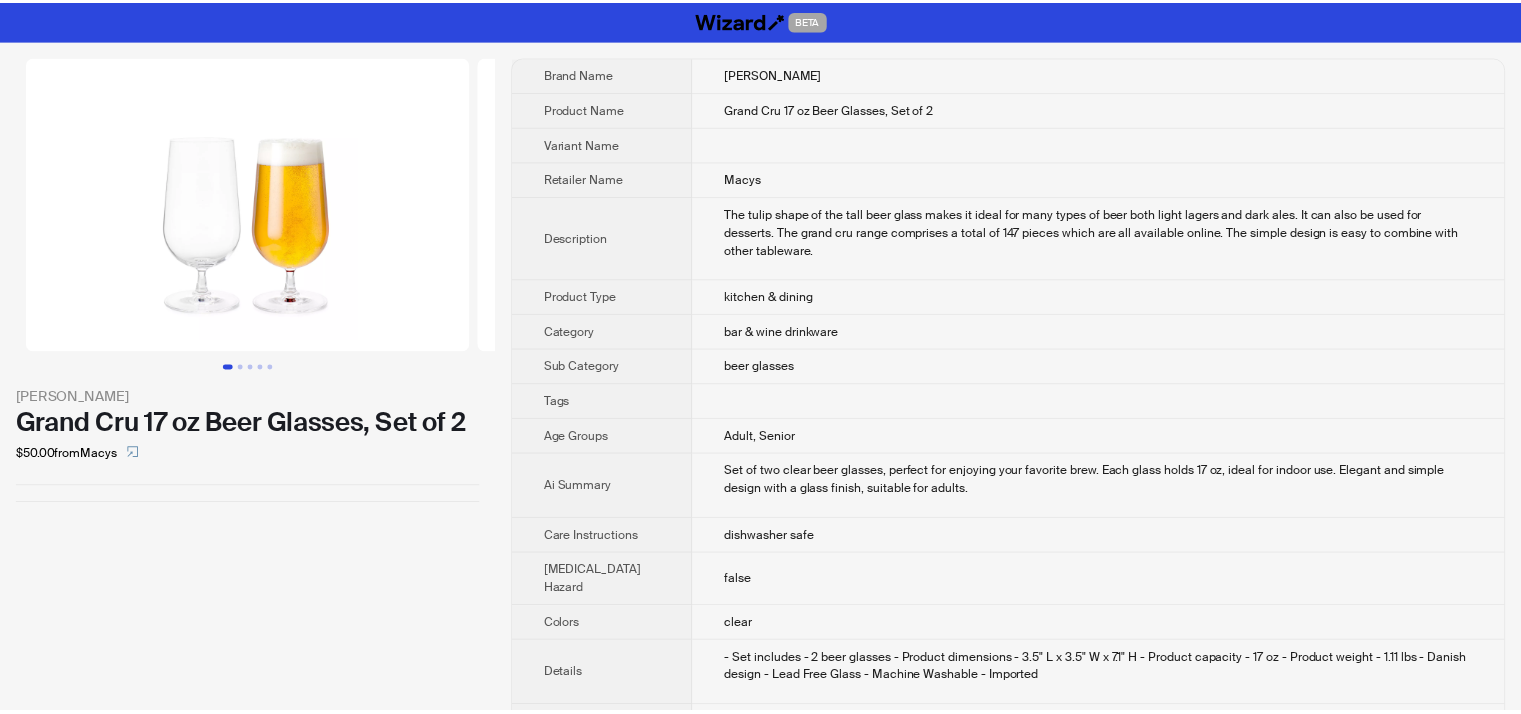scroll, scrollTop: 0, scrollLeft: 0, axis: both 